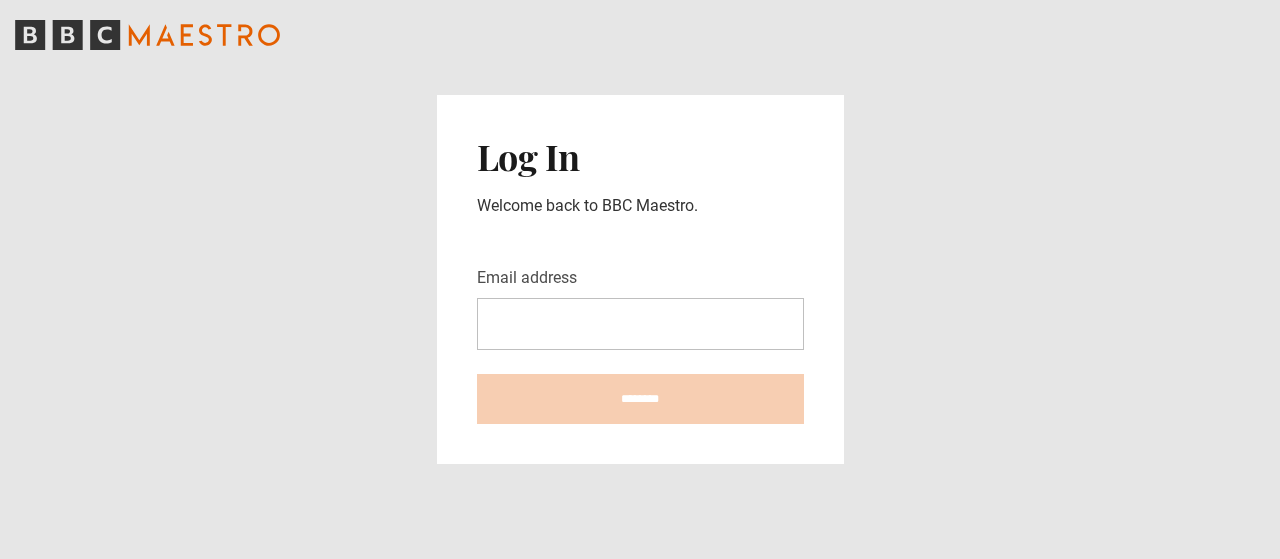 scroll, scrollTop: 0, scrollLeft: 0, axis: both 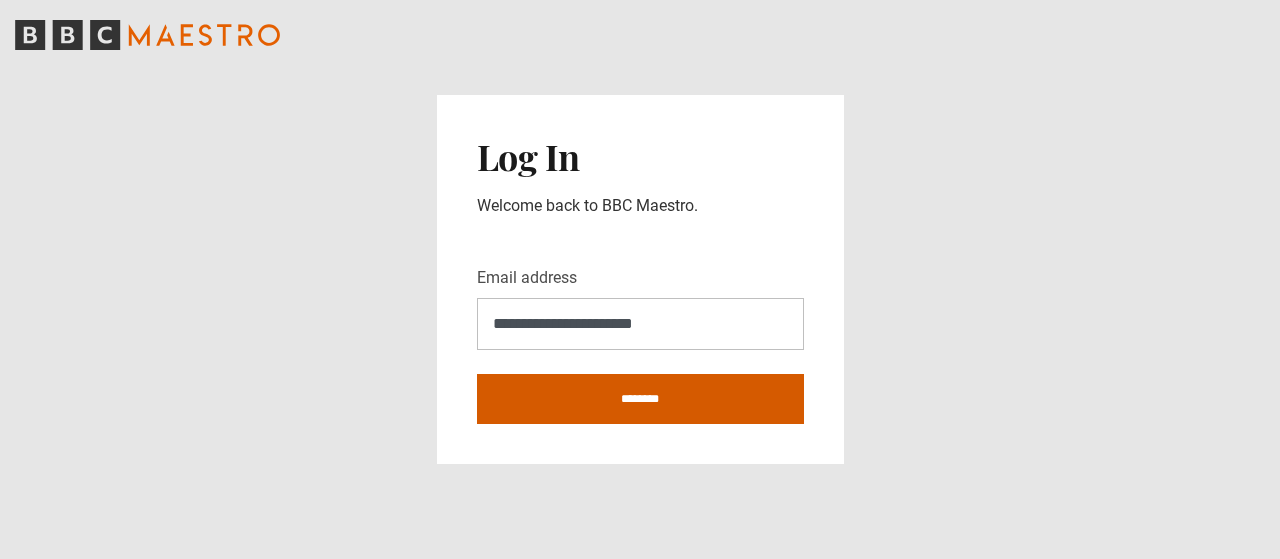 click on "********" at bounding box center [640, 399] 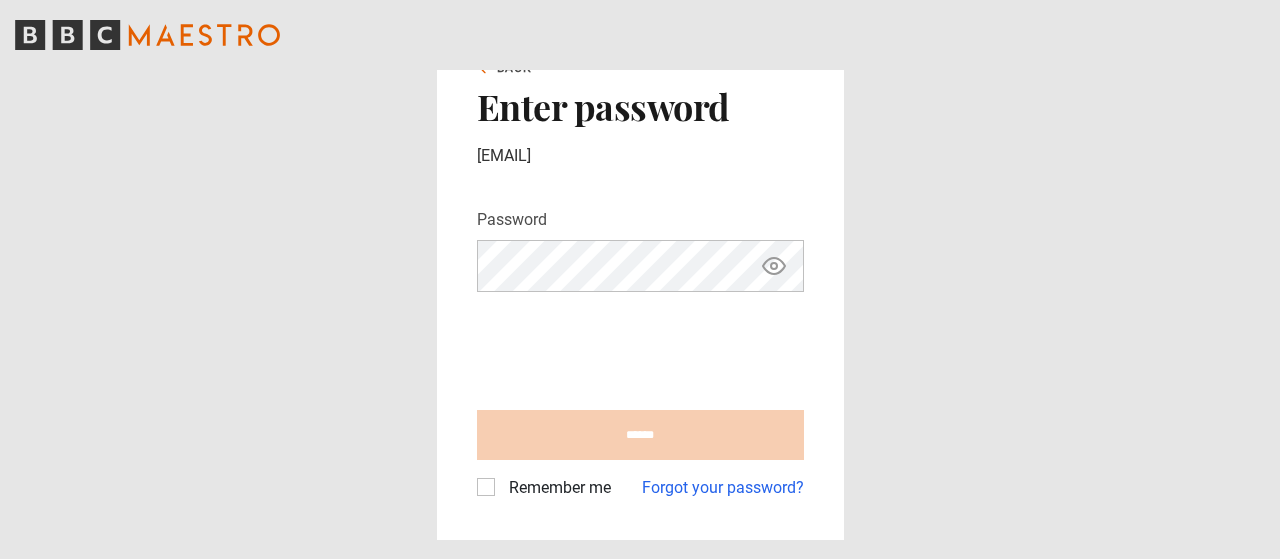 scroll, scrollTop: 0, scrollLeft: 0, axis: both 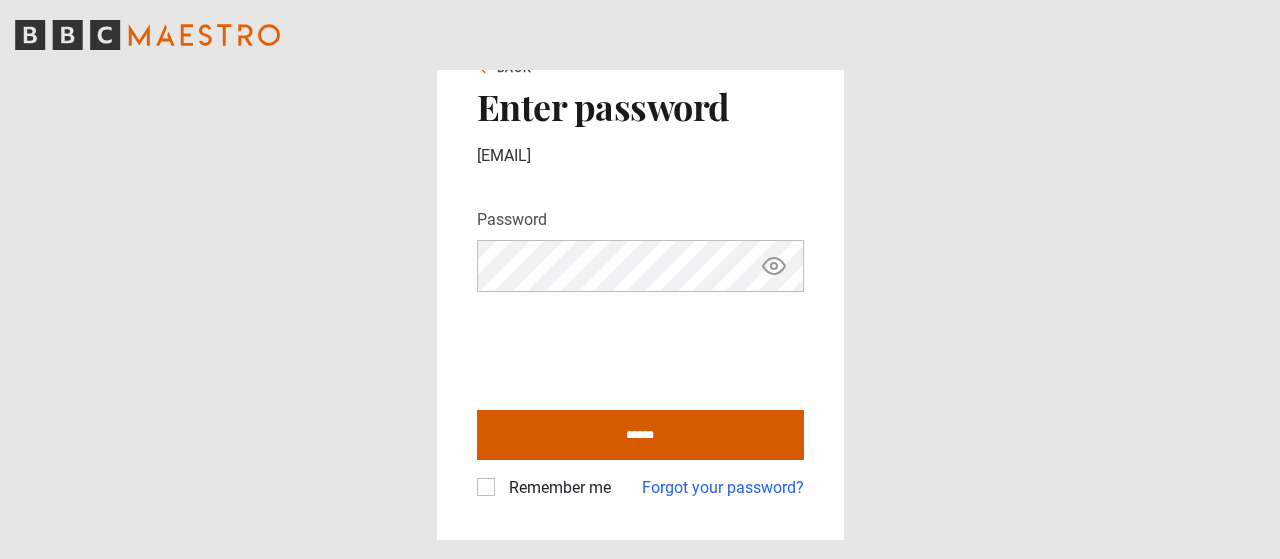 click on "******" at bounding box center [640, 435] 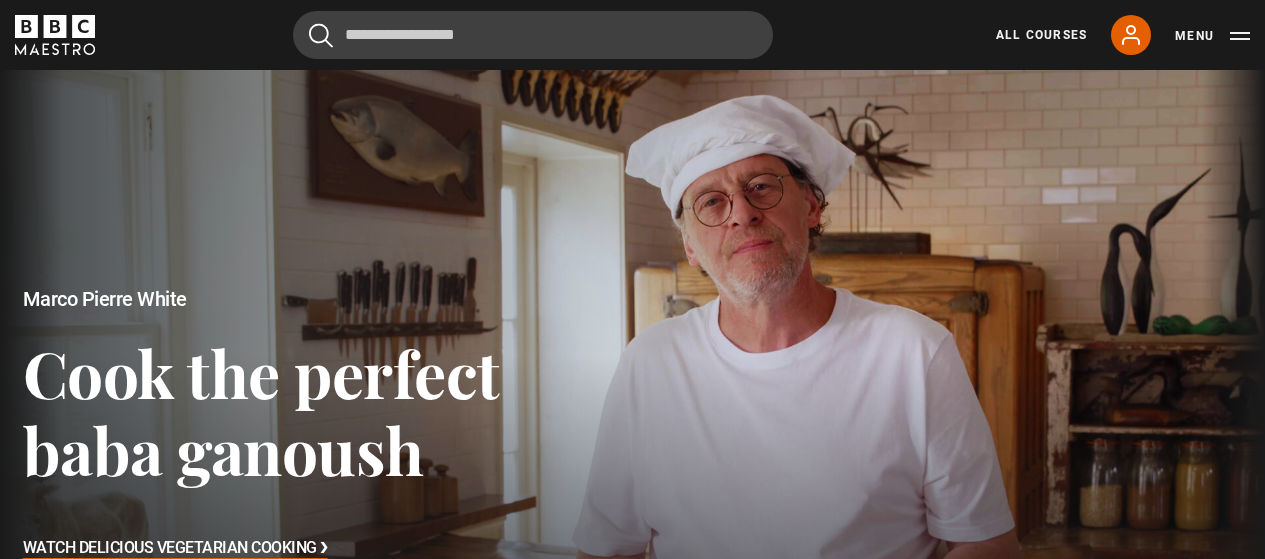 scroll, scrollTop: 0, scrollLeft: 0, axis: both 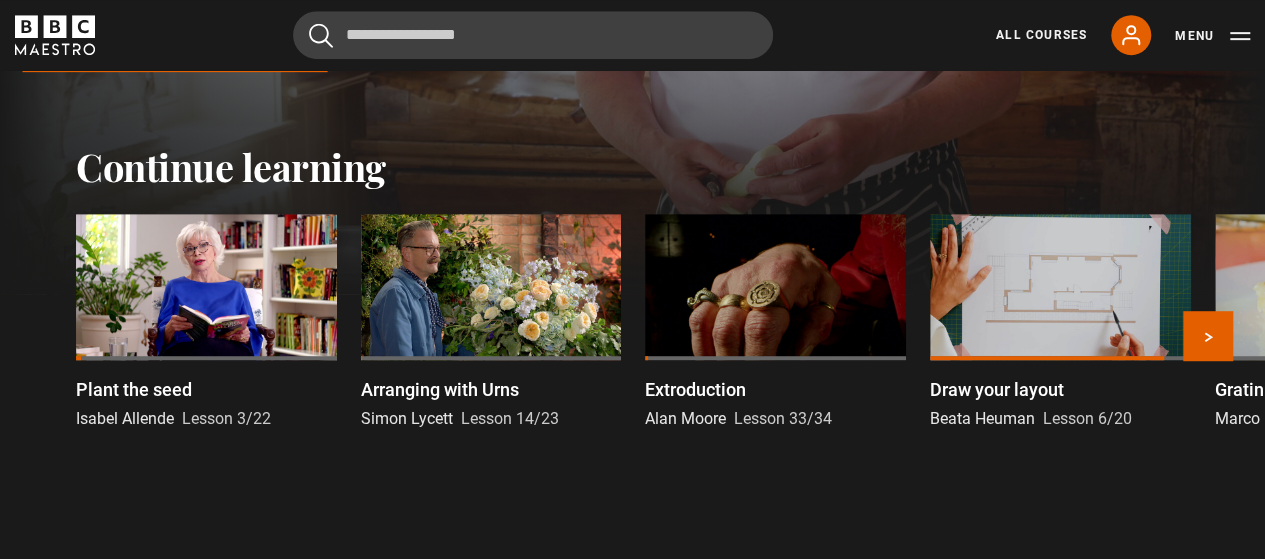 click at bounding box center [206, 287] 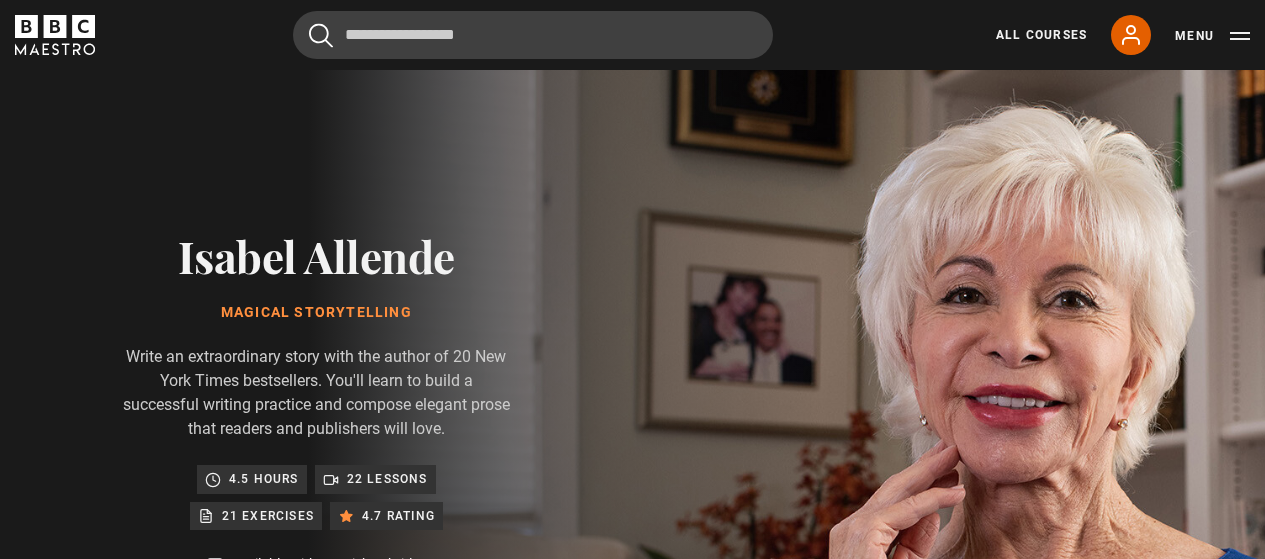 scroll, scrollTop: 977, scrollLeft: 0, axis: vertical 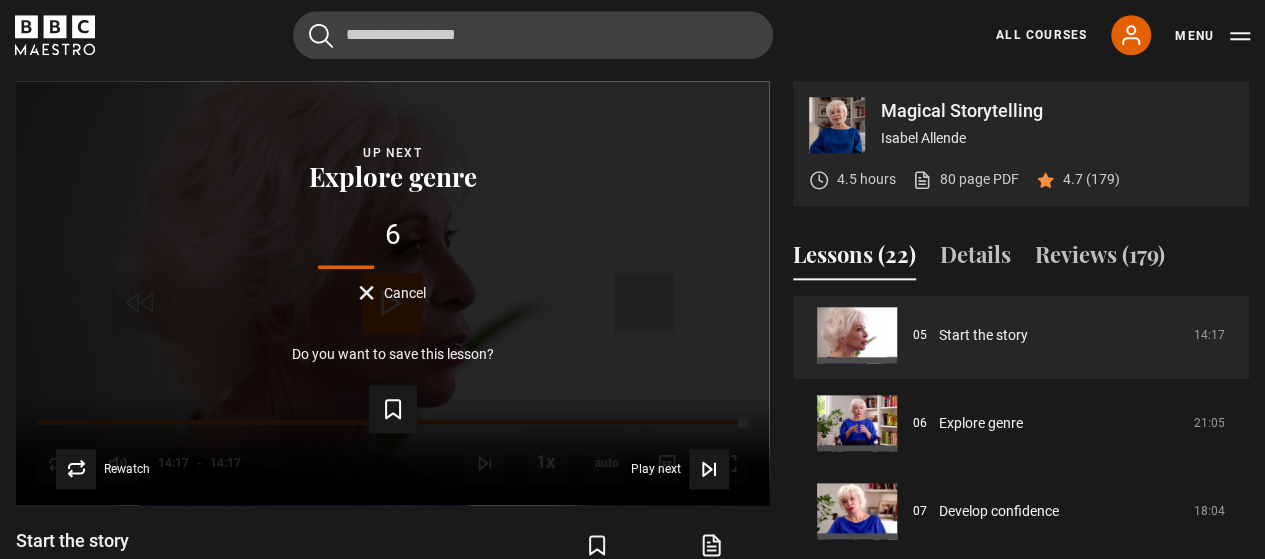 click 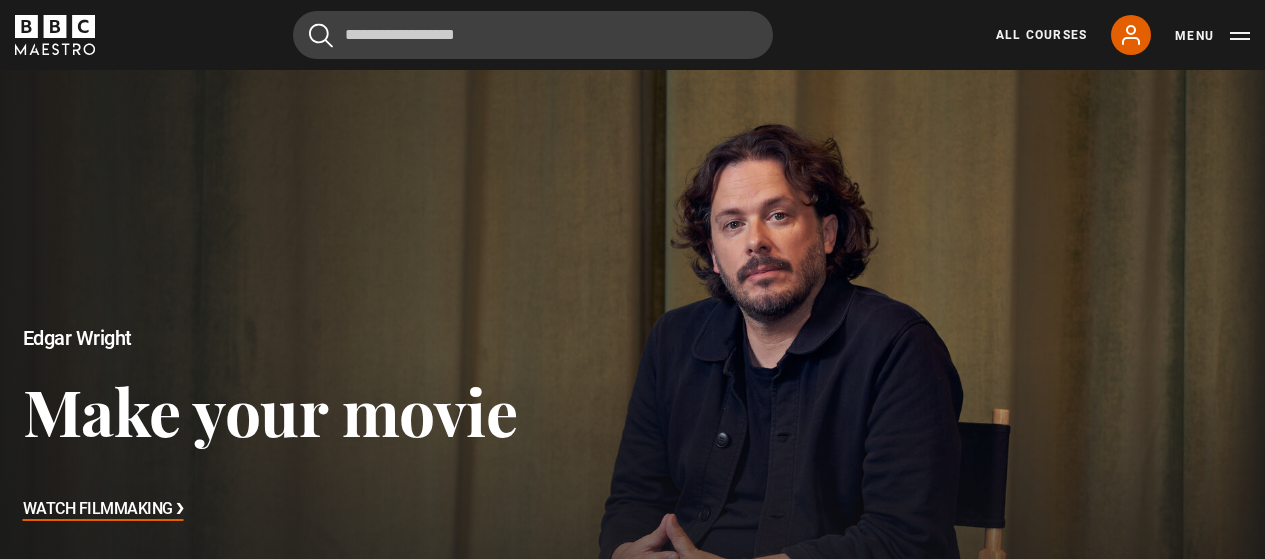 scroll, scrollTop: 0, scrollLeft: 0, axis: both 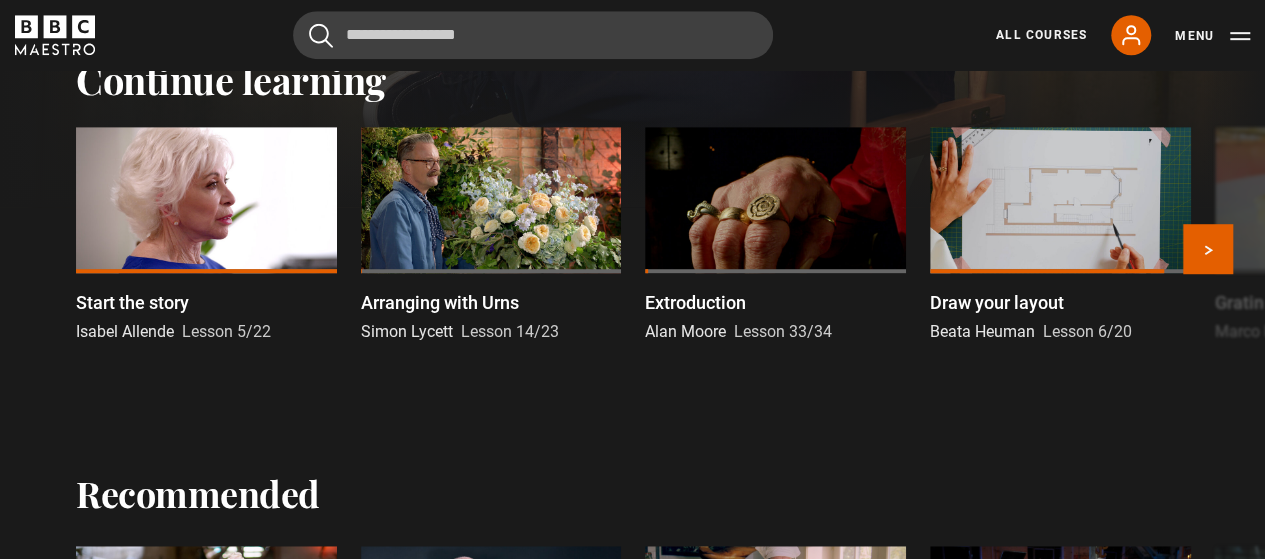 click at bounding box center (491, 200) 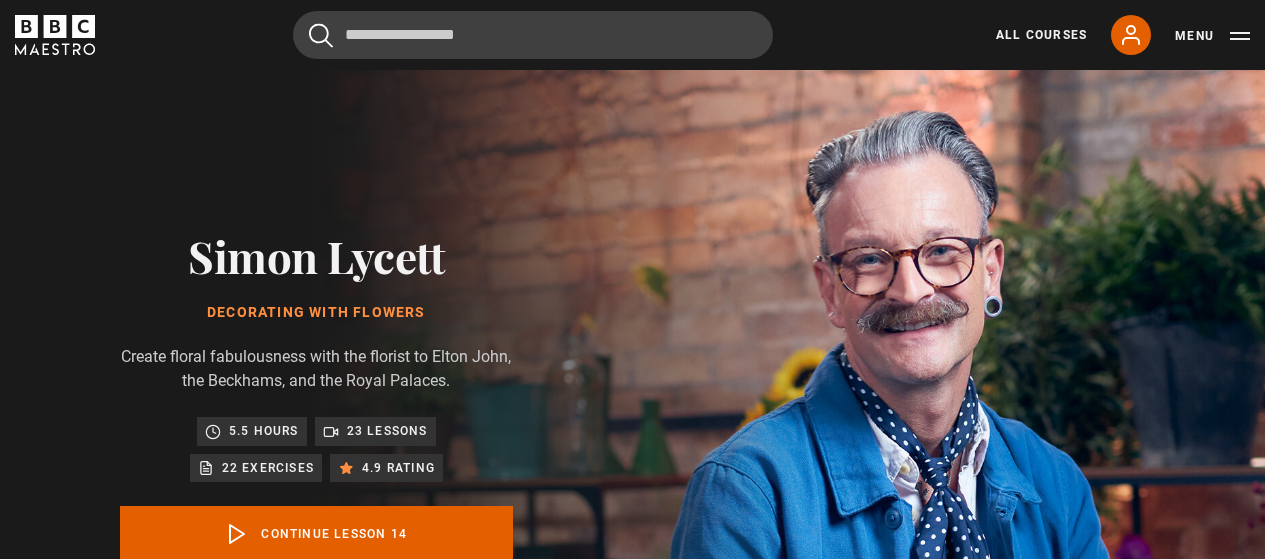 scroll, scrollTop: 803, scrollLeft: 0, axis: vertical 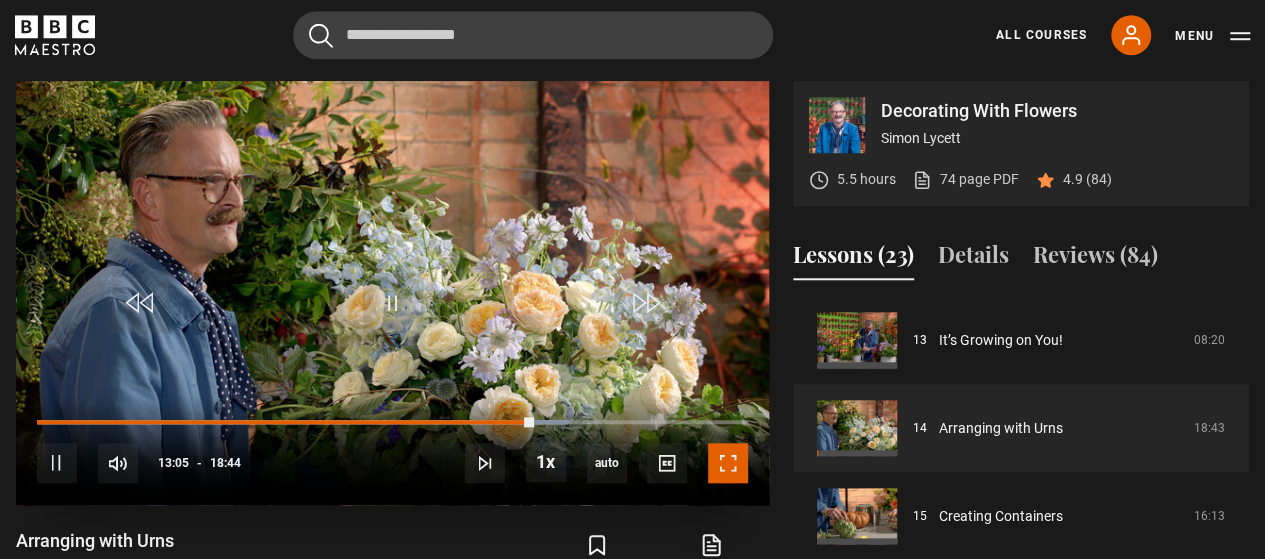 click at bounding box center [728, 463] 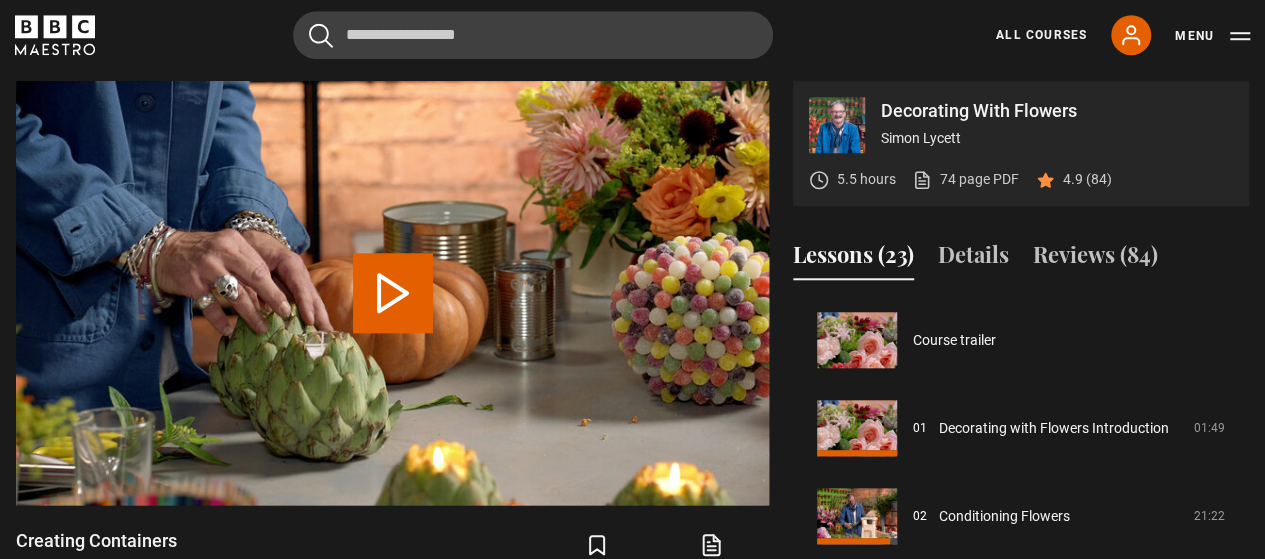 scroll, scrollTop: 1232, scrollLeft: 0, axis: vertical 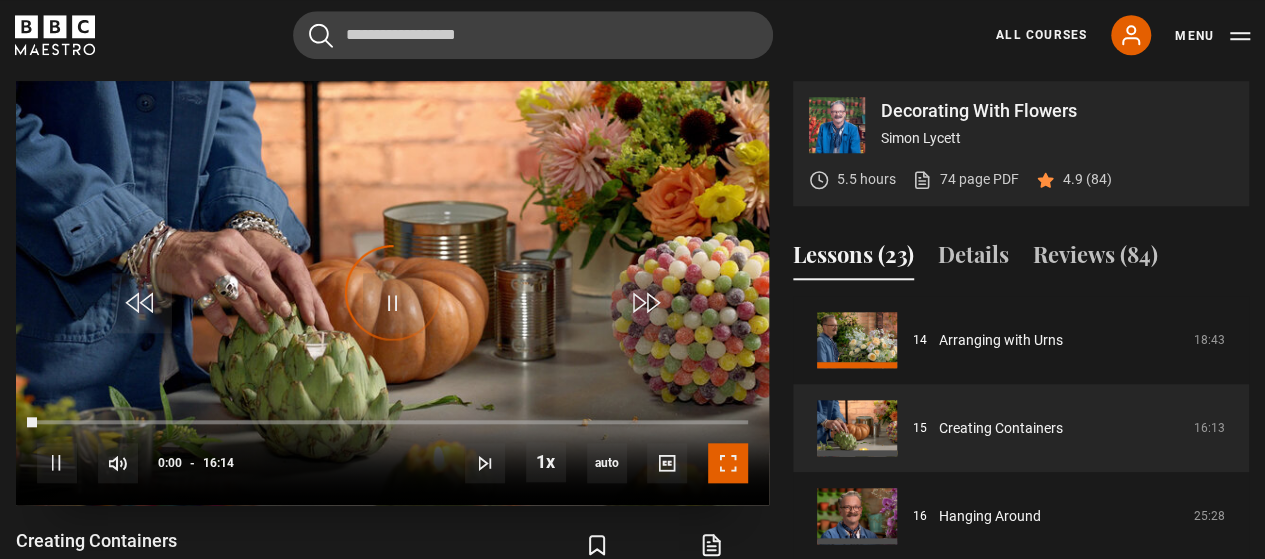click at bounding box center [728, 463] 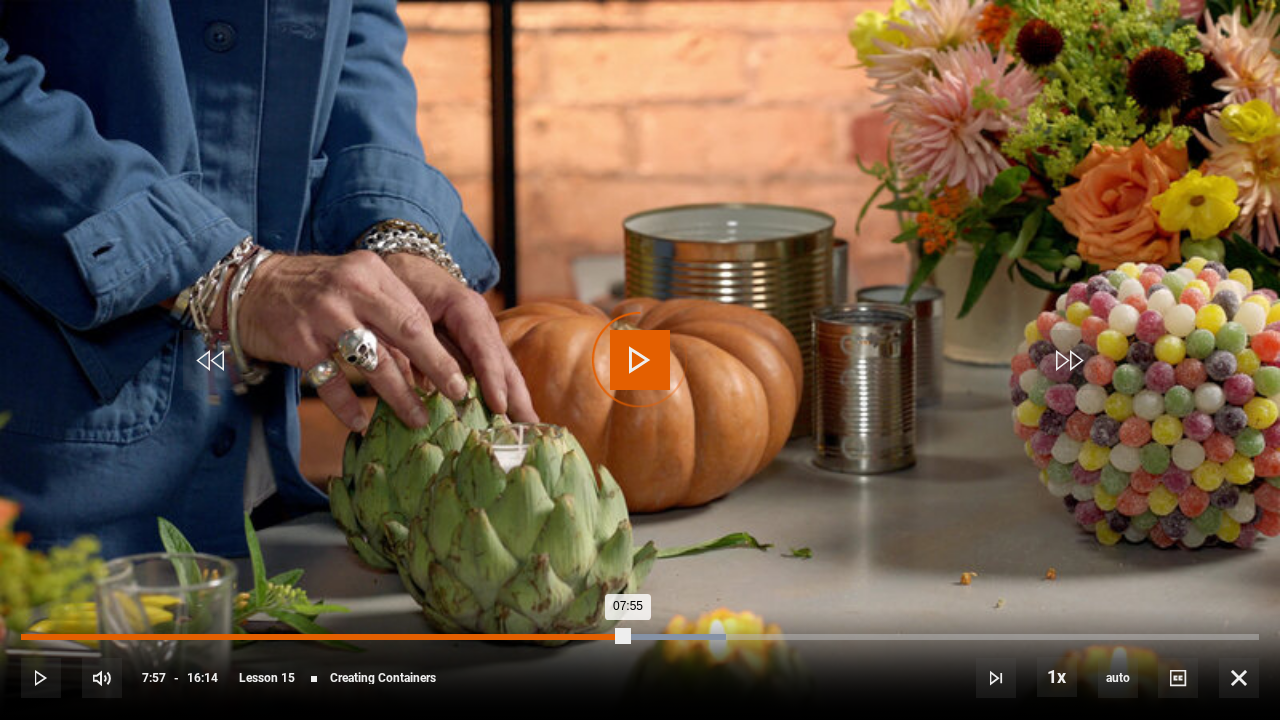 drag, startPoint x: 642, startPoint y: 636, endPoint x: 621, endPoint y: 640, distance: 21.377558 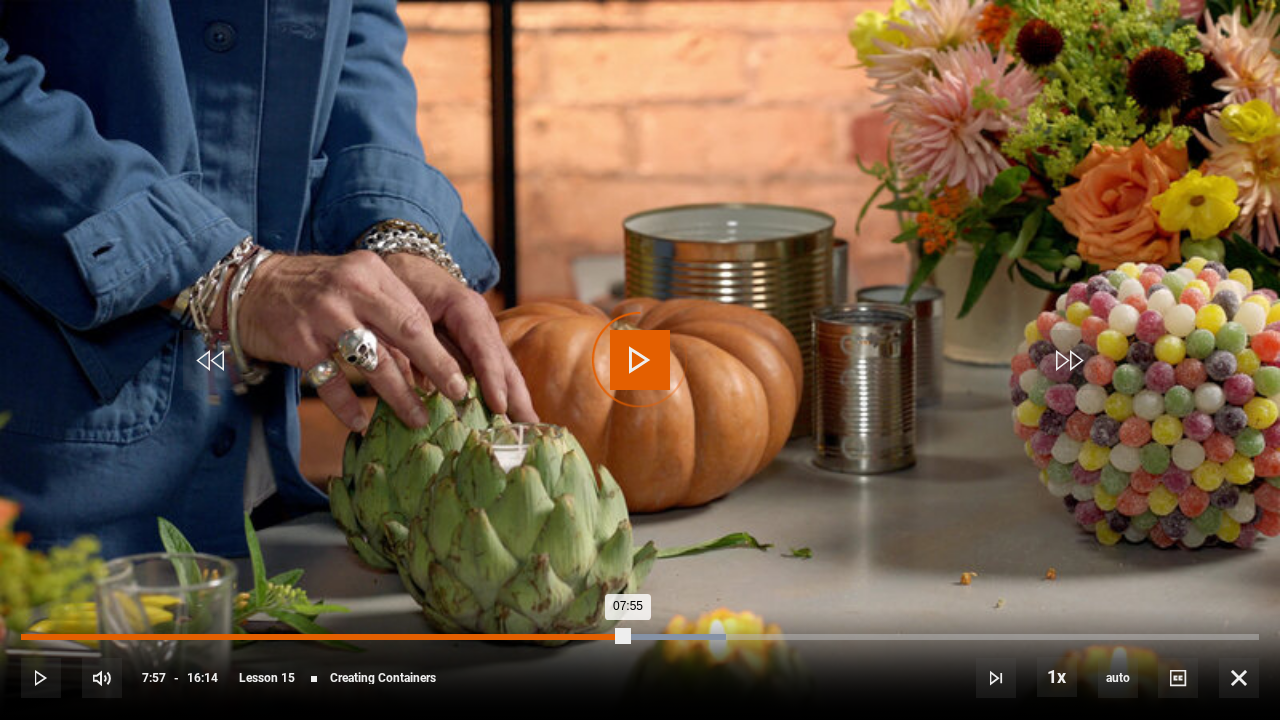 click on "07:55" at bounding box center (324, 637) 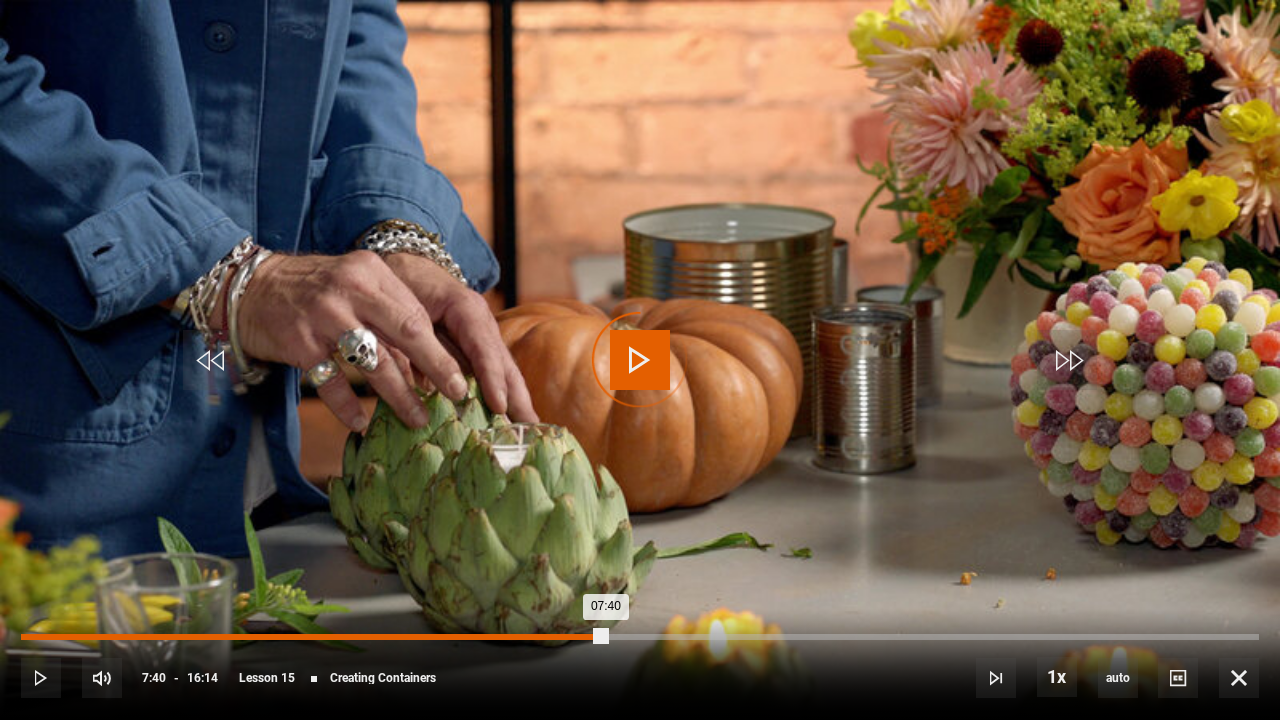 drag, startPoint x: 621, startPoint y: 640, endPoint x: 604, endPoint y: 641, distance: 17.029387 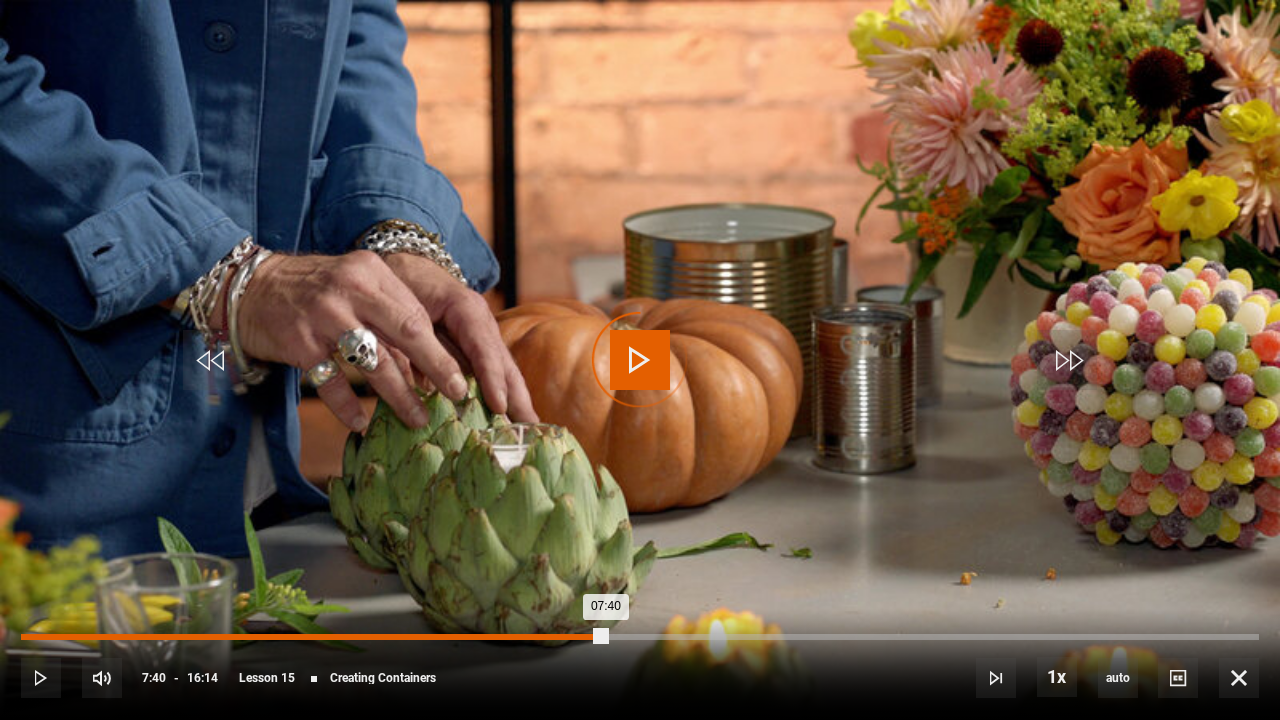 click on "07:40" at bounding box center [313, 637] 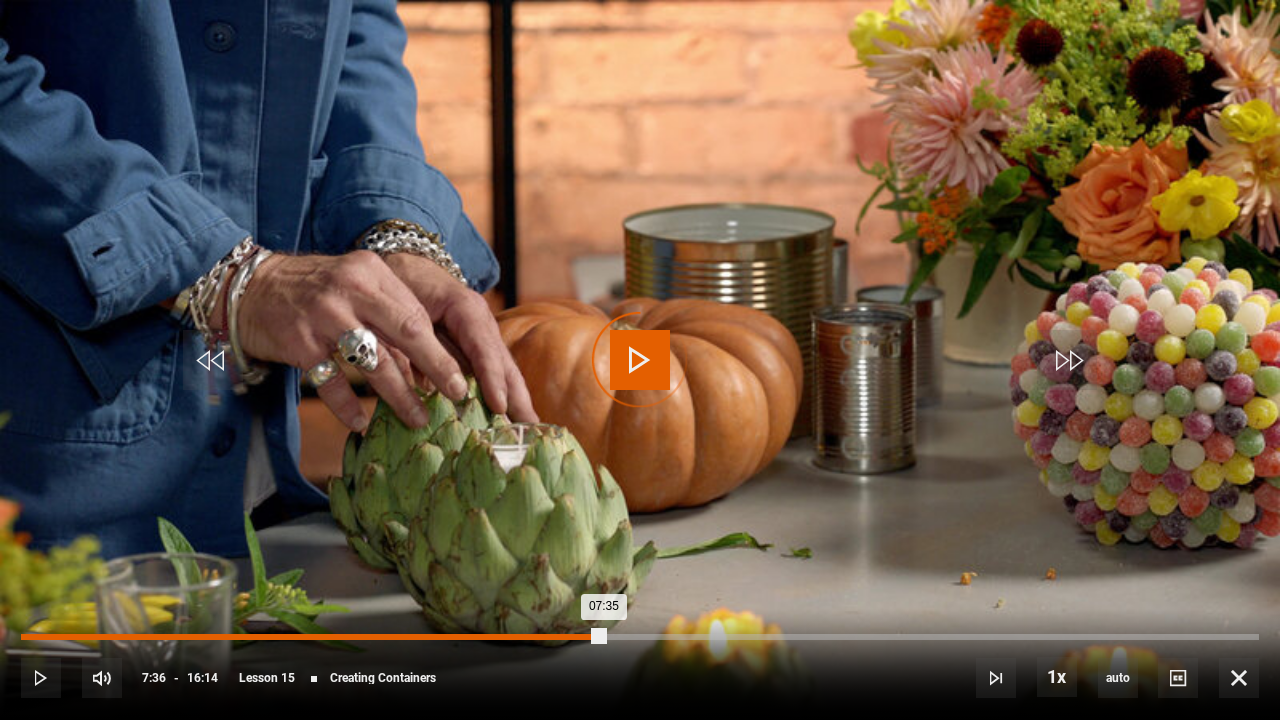 drag, startPoint x: 604, startPoint y: 641, endPoint x: 590, endPoint y: 638, distance: 14.3178215 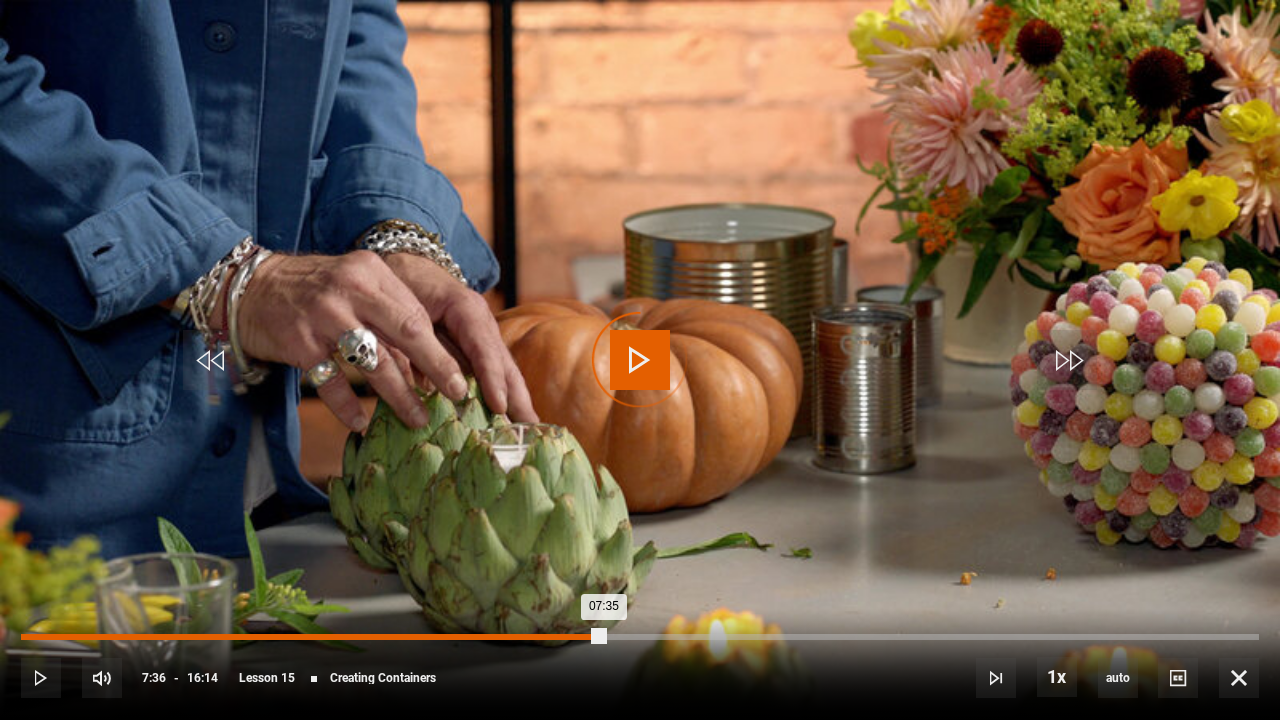 click on "Loaded :  0.00% 07:22 07:35" at bounding box center [640, 637] 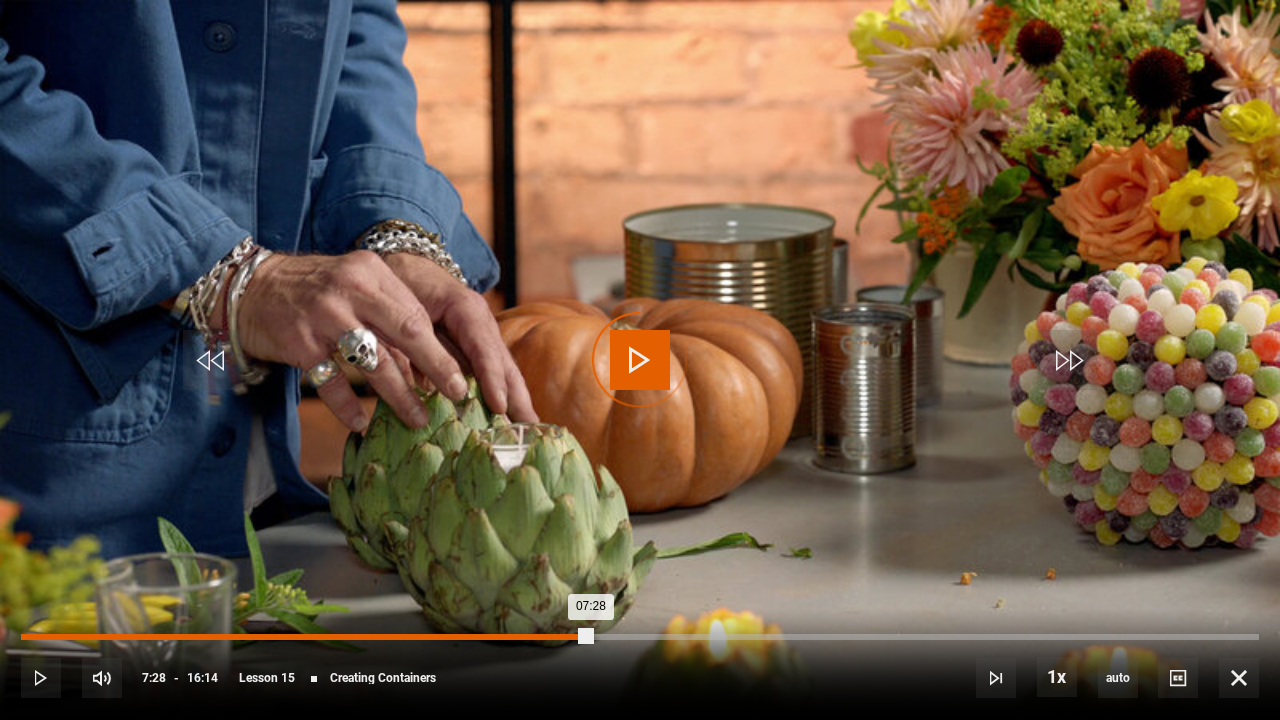 drag, startPoint x: 590, startPoint y: 638, endPoint x: 578, endPoint y: 642, distance: 12.649111 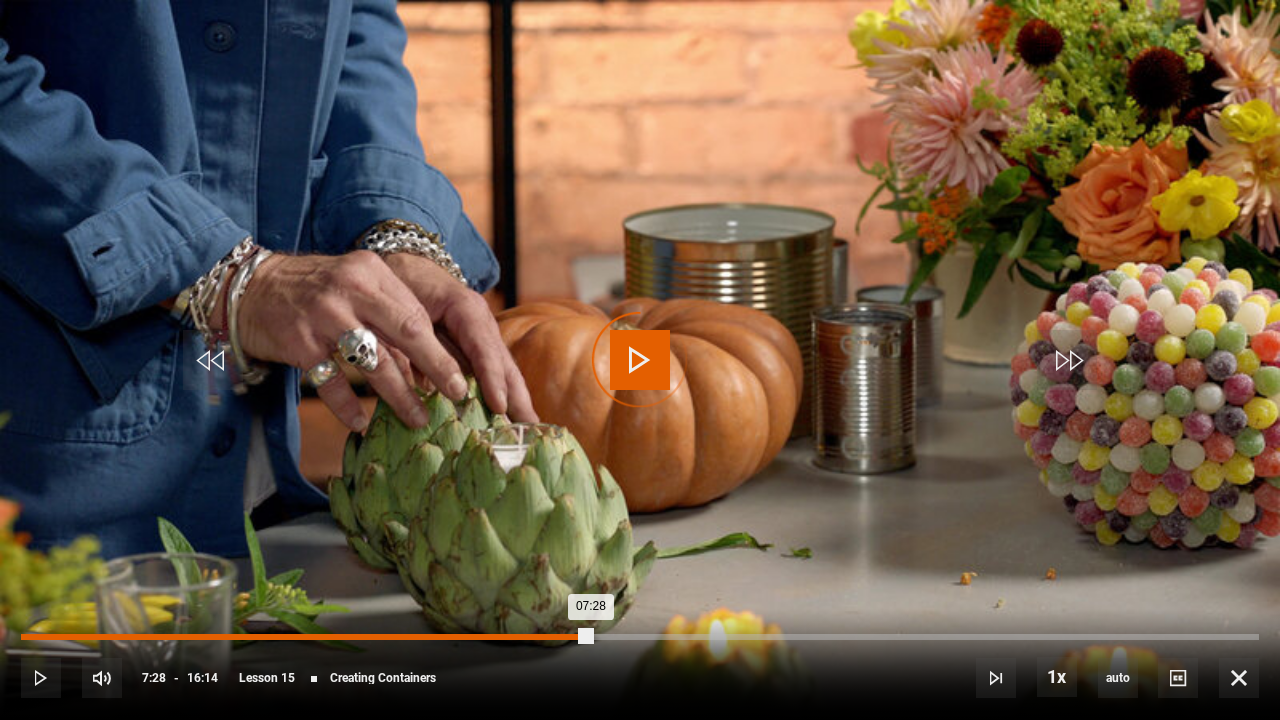 click on "07:28" at bounding box center [306, 637] 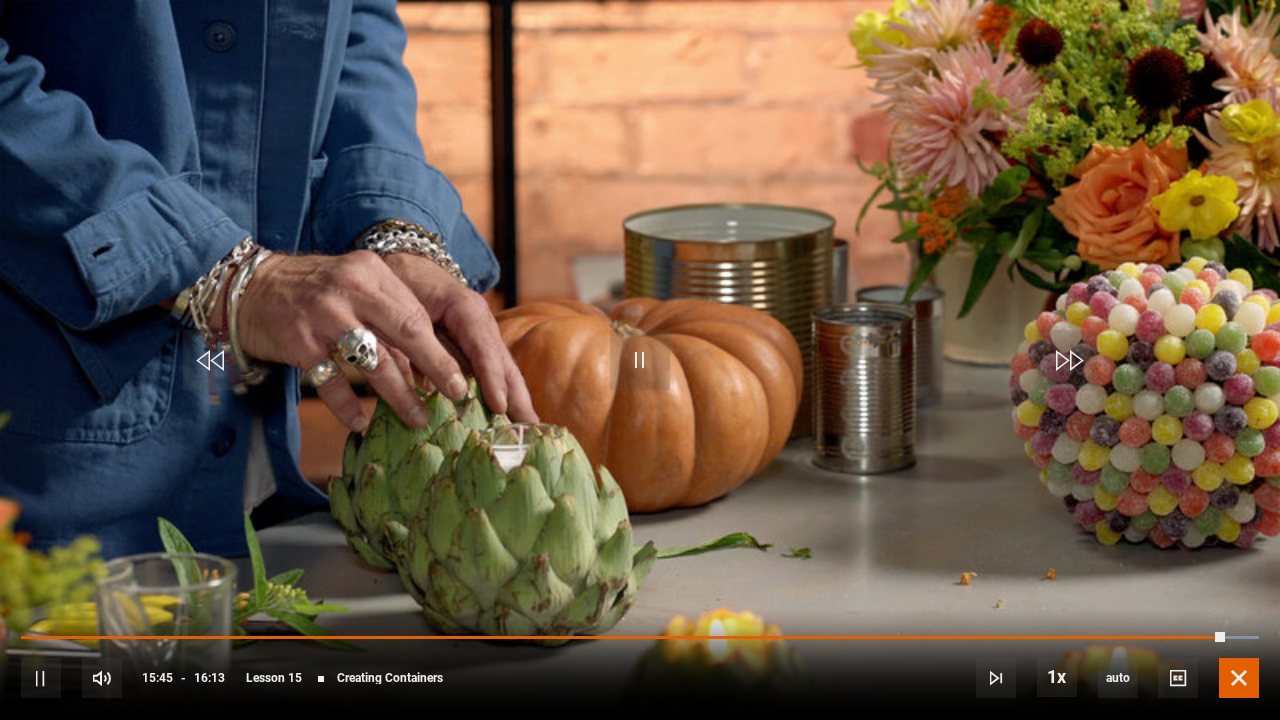 click at bounding box center [1239, 678] 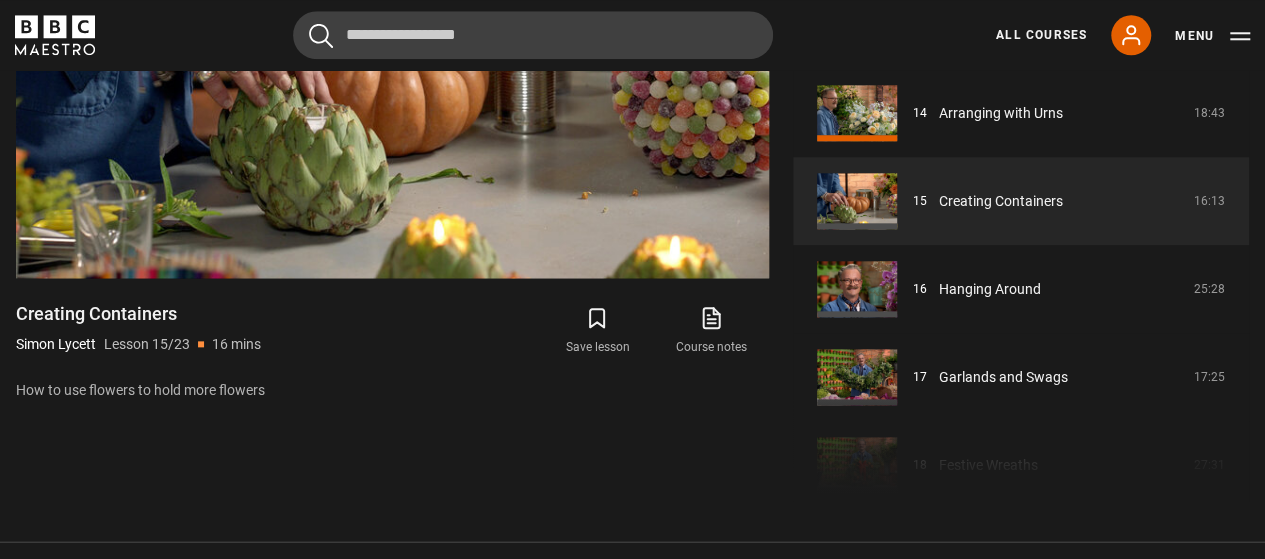 scroll, scrollTop: 1043, scrollLeft: 0, axis: vertical 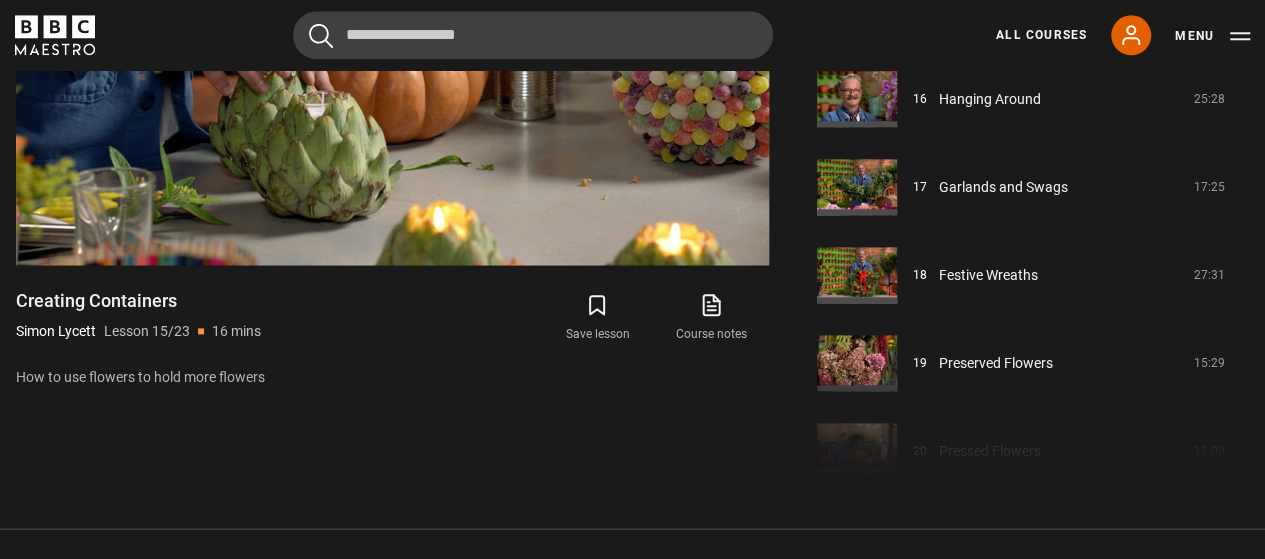 click on "Course trailer
01
Decorating with Flowers Introduction
01:49
02
Conditioning Flowers
21:22
03
How Many Stems?
24:42
04
Growing Your Own
12:34
05
Buying Blooms
07:34
06" at bounding box center [1021, 272] 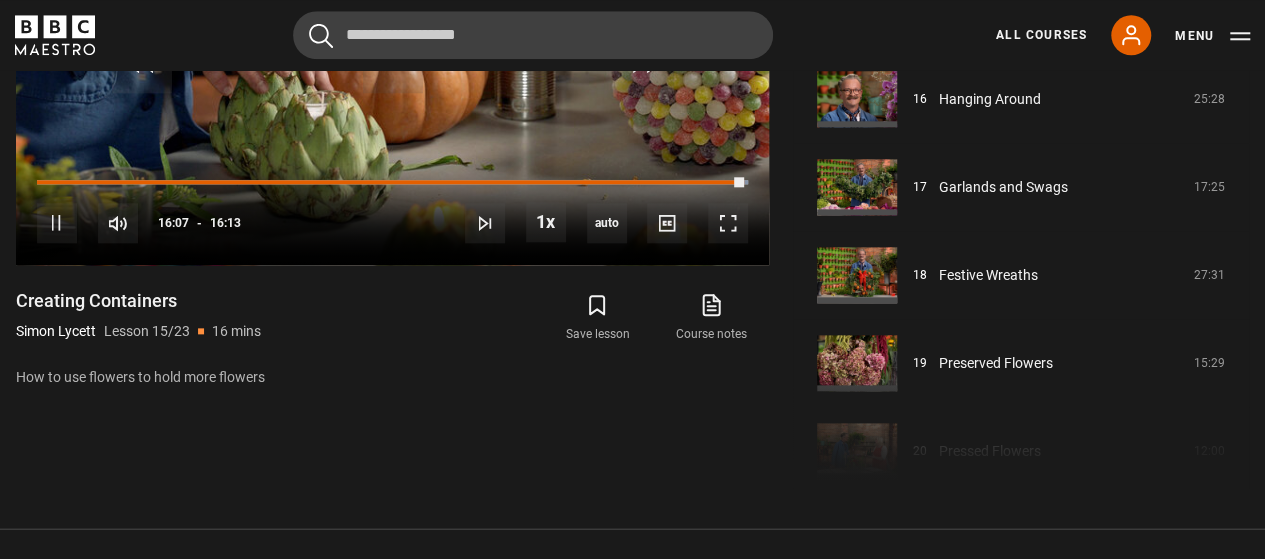 click 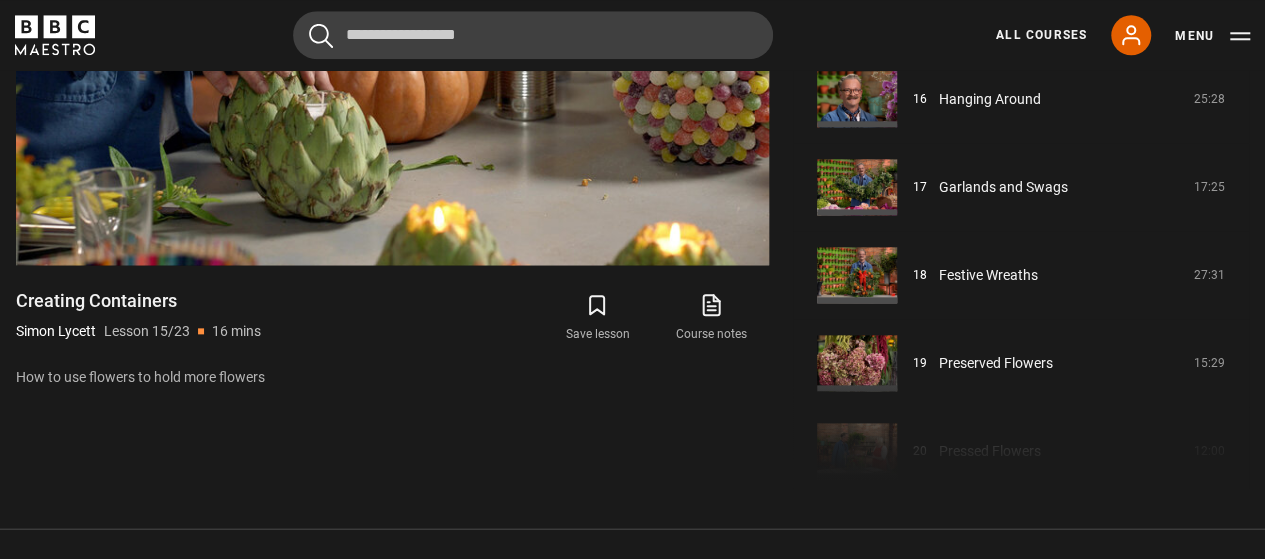 click 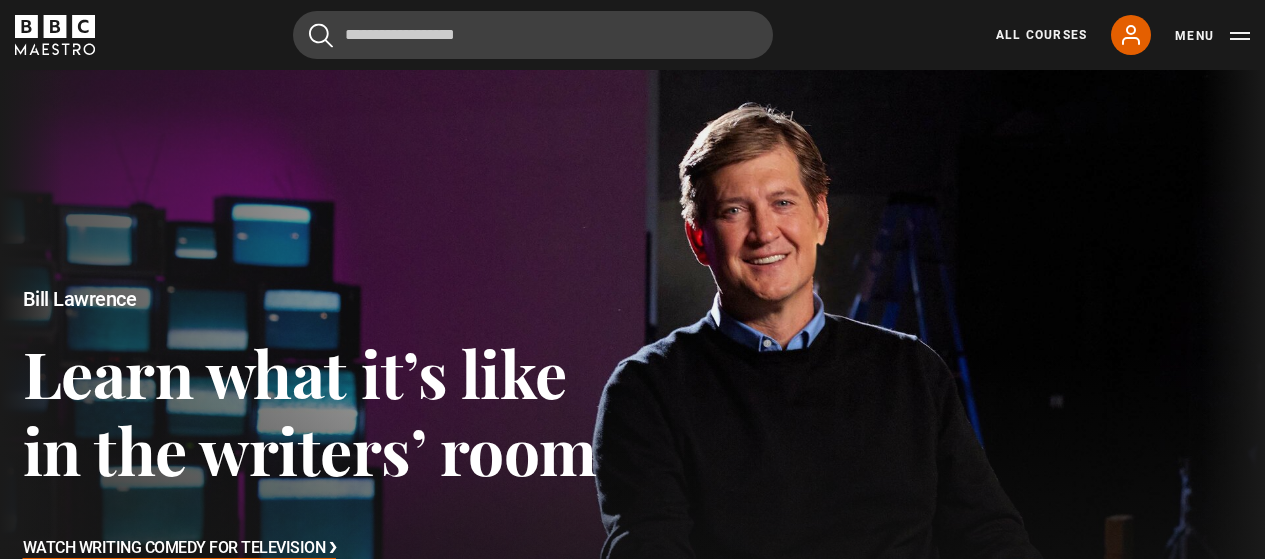 scroll, scrollTop: 0, scrollLeft: 0, axis: both 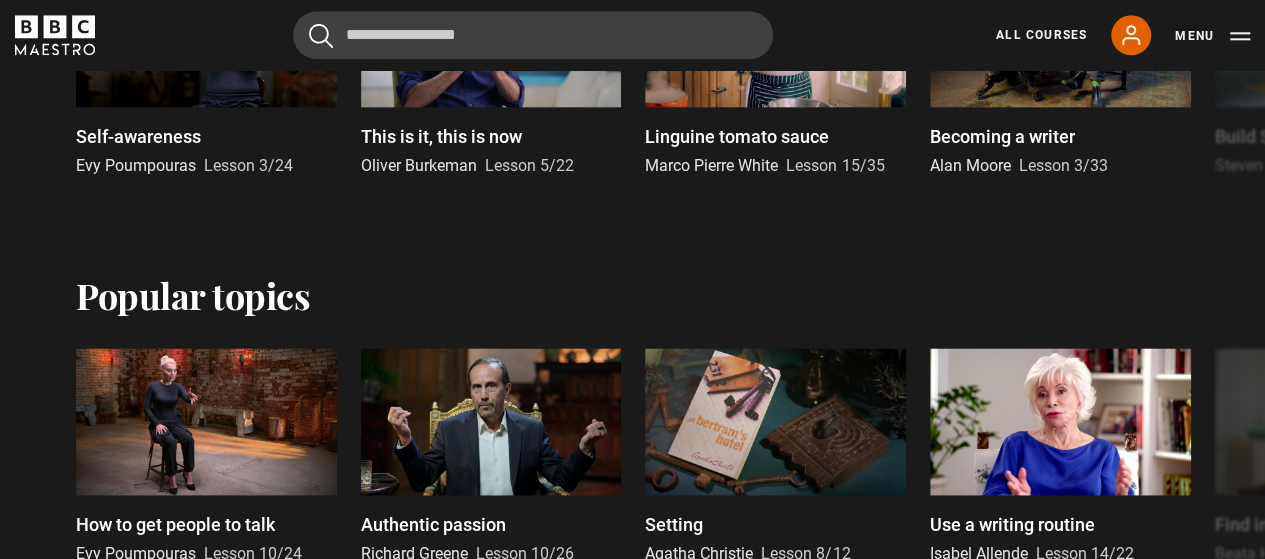 drag, startPoint x: 1279, startPoint y: 133, endPoint x: 1279, endPoint y: 149, distance: 16 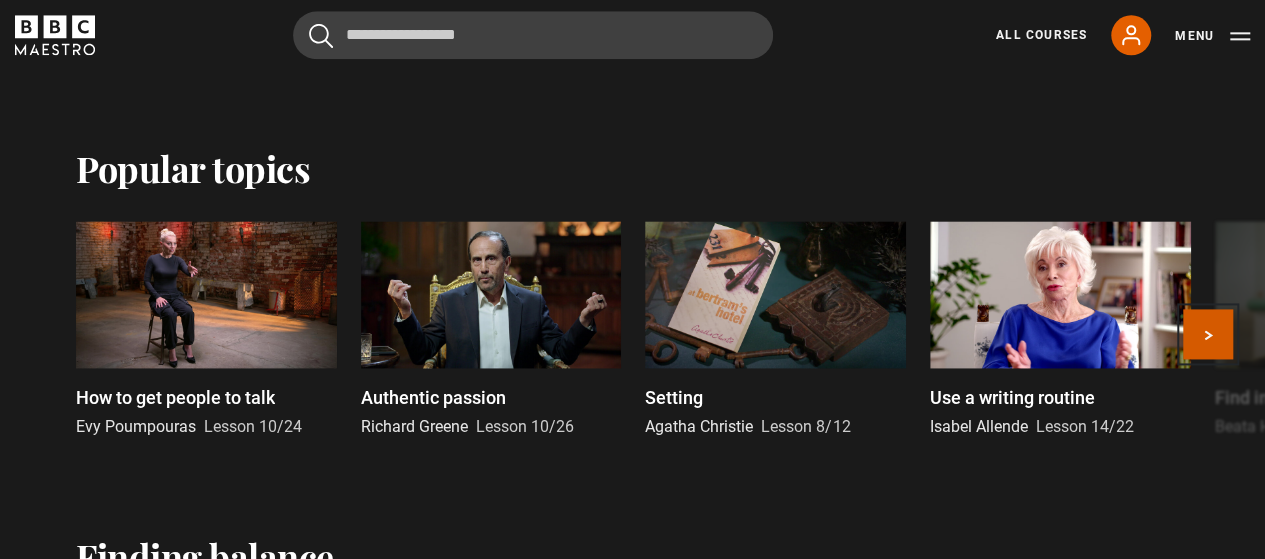 click on "Next" at bounding box center (1208, 334) 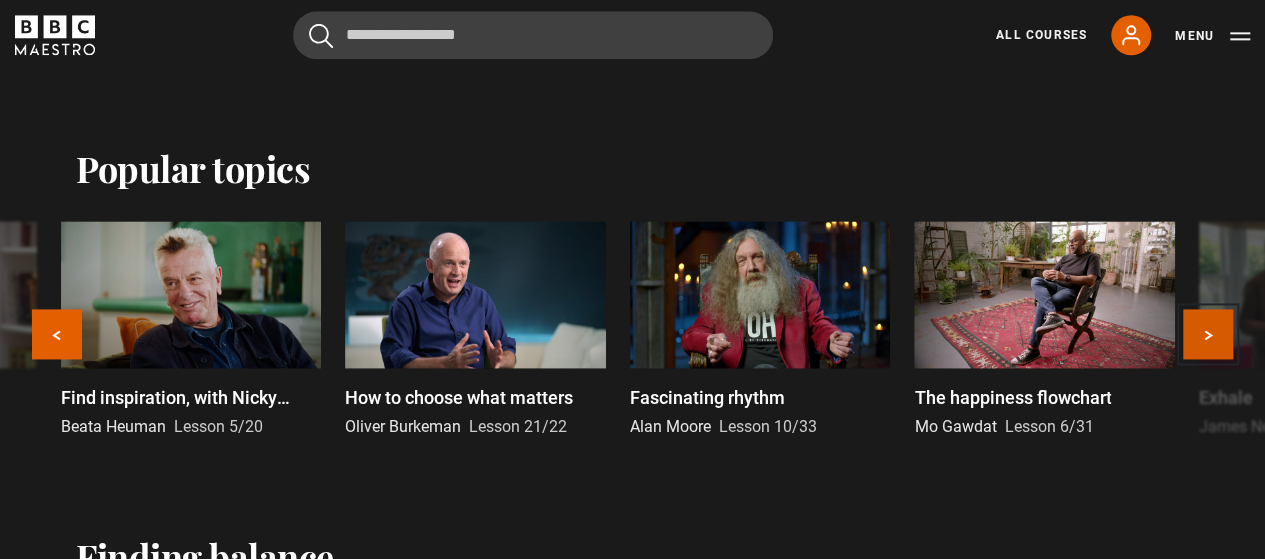 click on "Next" at bounding box center (1208, 334) 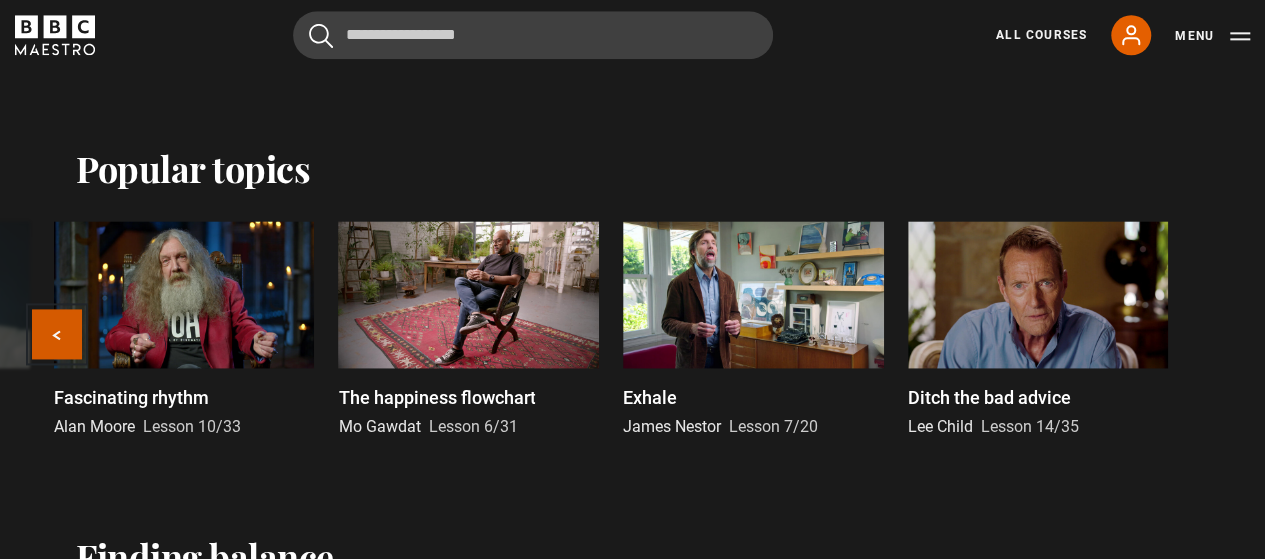 click on "Previous" at bounding box center [57, 334] 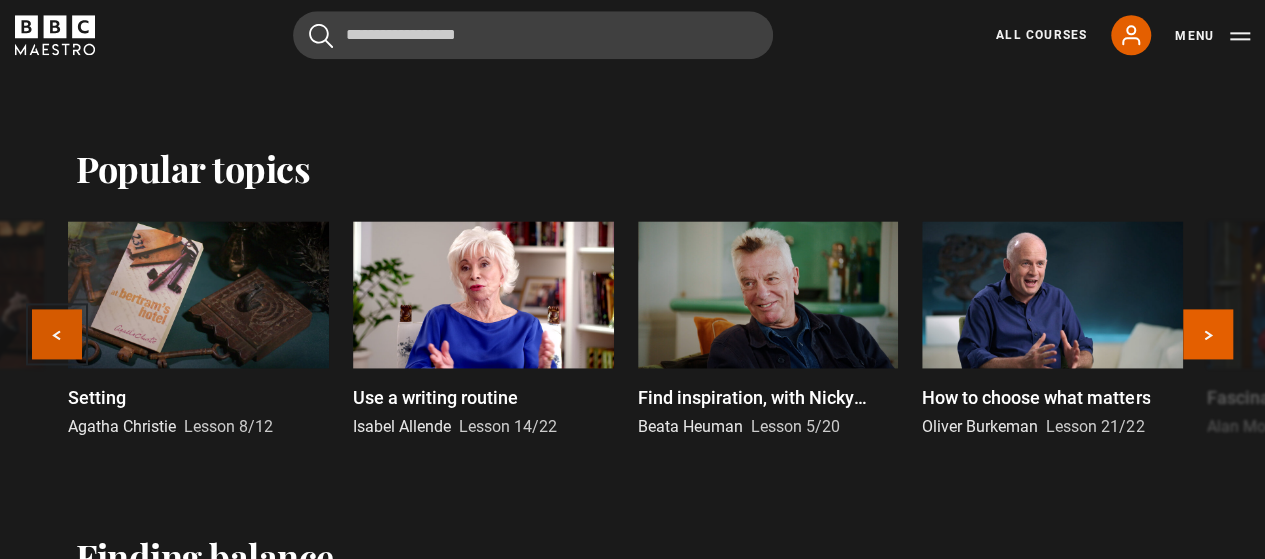 click on "Previous" at bounding box center (57, 334) 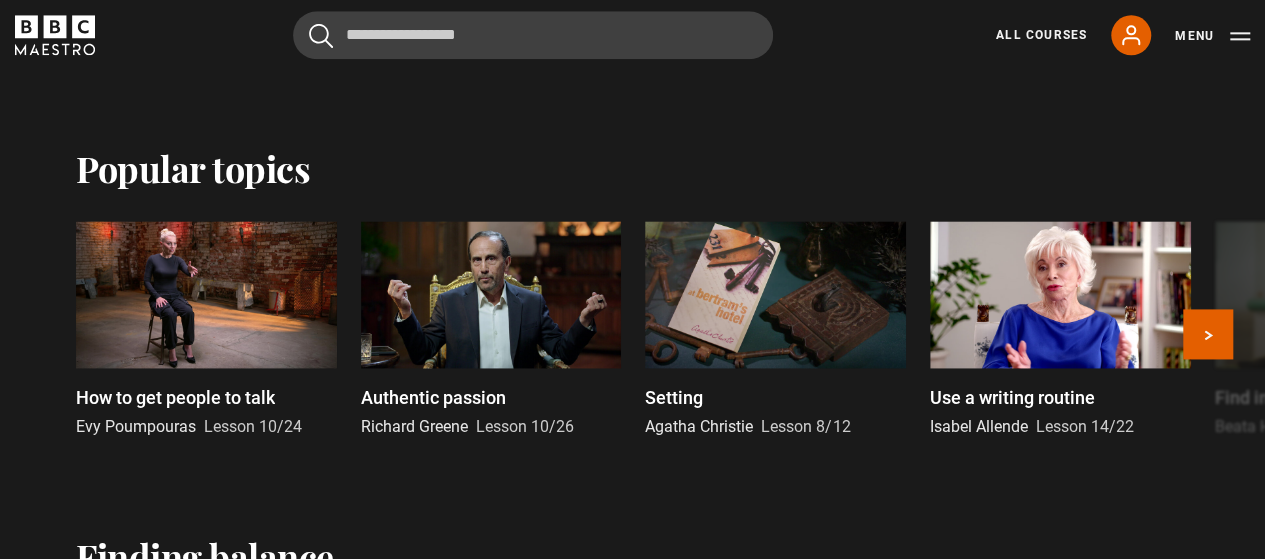 click on "How to get people to talk
Evy Poumpouras
Lesson 10/24
Authentic passion
Richard  Greene
Lesson 10/26
Setting
Agatha Christie
Lesson 8/12
Use a writing routine
Isabel Allende
Lesson 14/22
Find inspiration, with Nicky Haslam
Beata Heuman
Lesson 5/20
How to choose what matters
Oliver Burkeman
Lesson 21/22
Fascinating rhythm
Alan Moore
Lesson 10/33
The happiness flowchart
Mo Gawdat
Lesson 6/31
Exhale
James Nestor
Lesson 7/20
Ditch the bad advice
Lee Child
Lesson 14/35
Previous
Next" at bounding box center [632, 342] 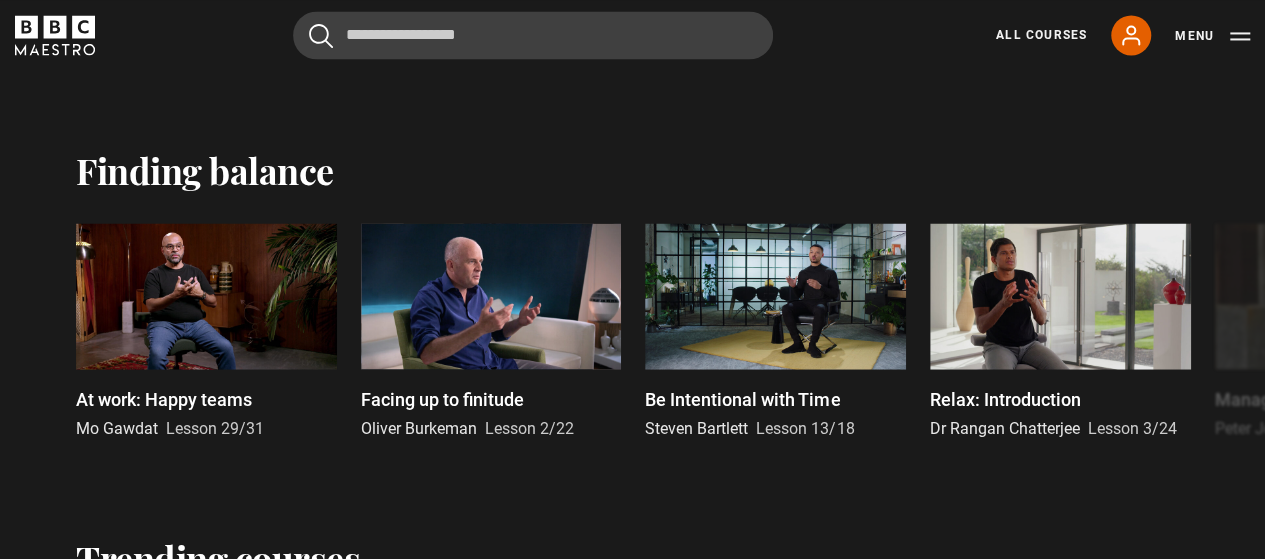 scroll, scrollTop: 1681, scrollLeft: 0, axis: vertical 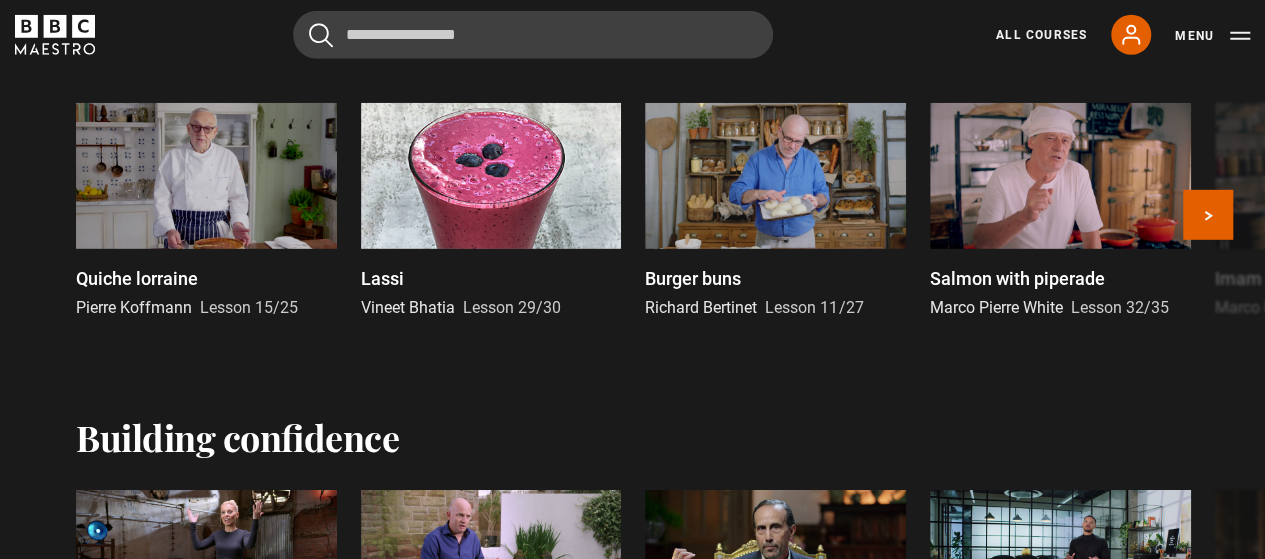 click at bounding box center (491, 176) 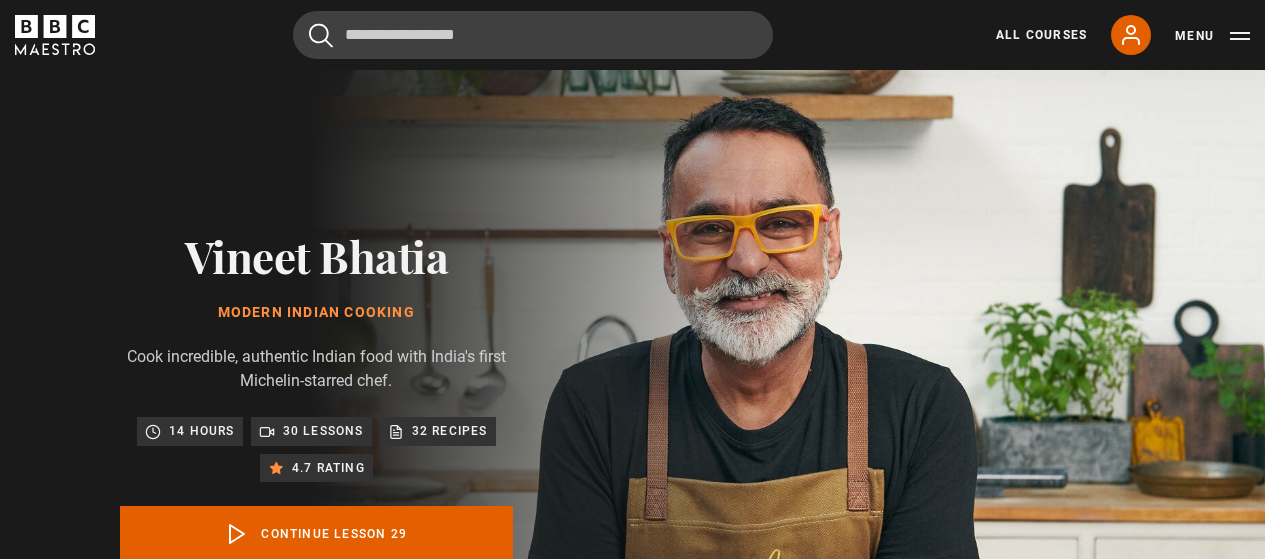 scroll, scrollTop: 803, scrollLeft: 0, axis: vertical 